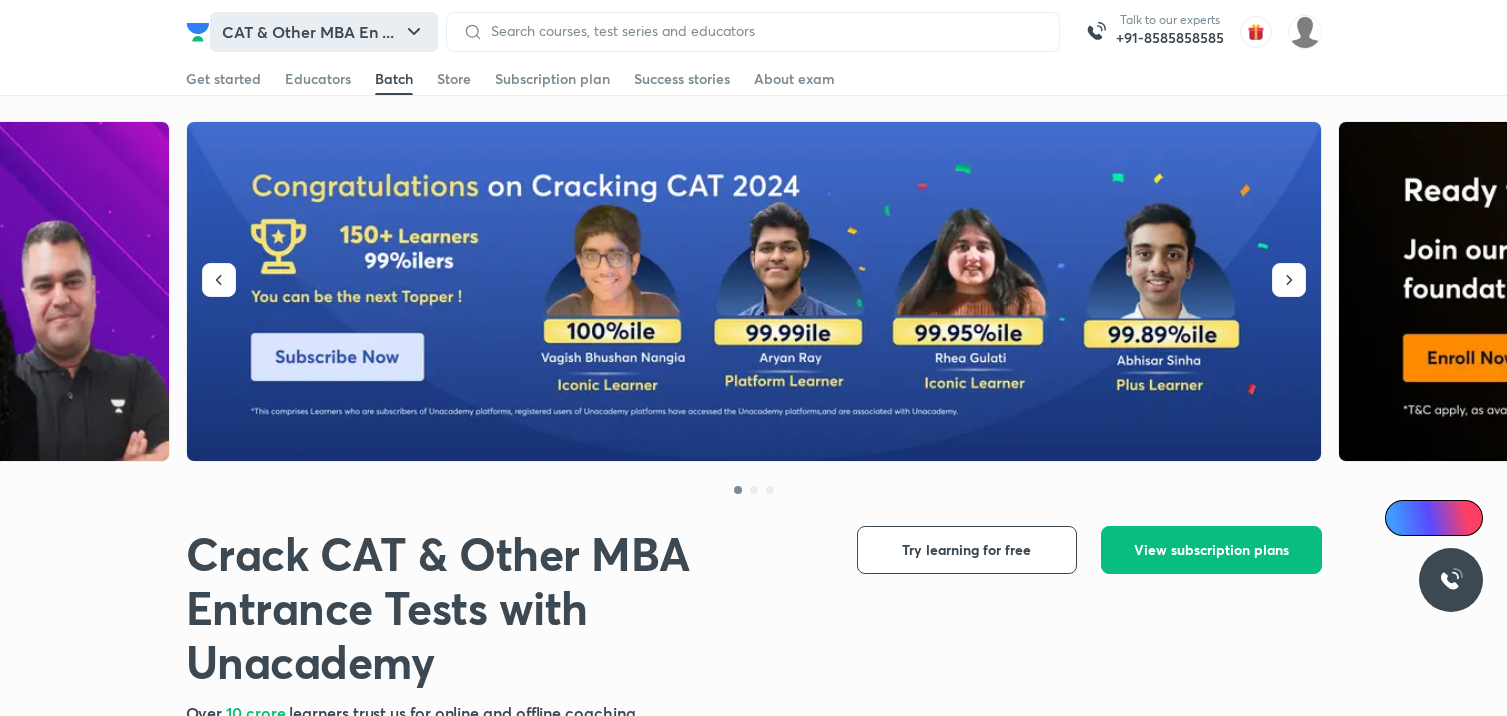 click on "CAT & Other MBA En ..." at bounding box center (324, 32) 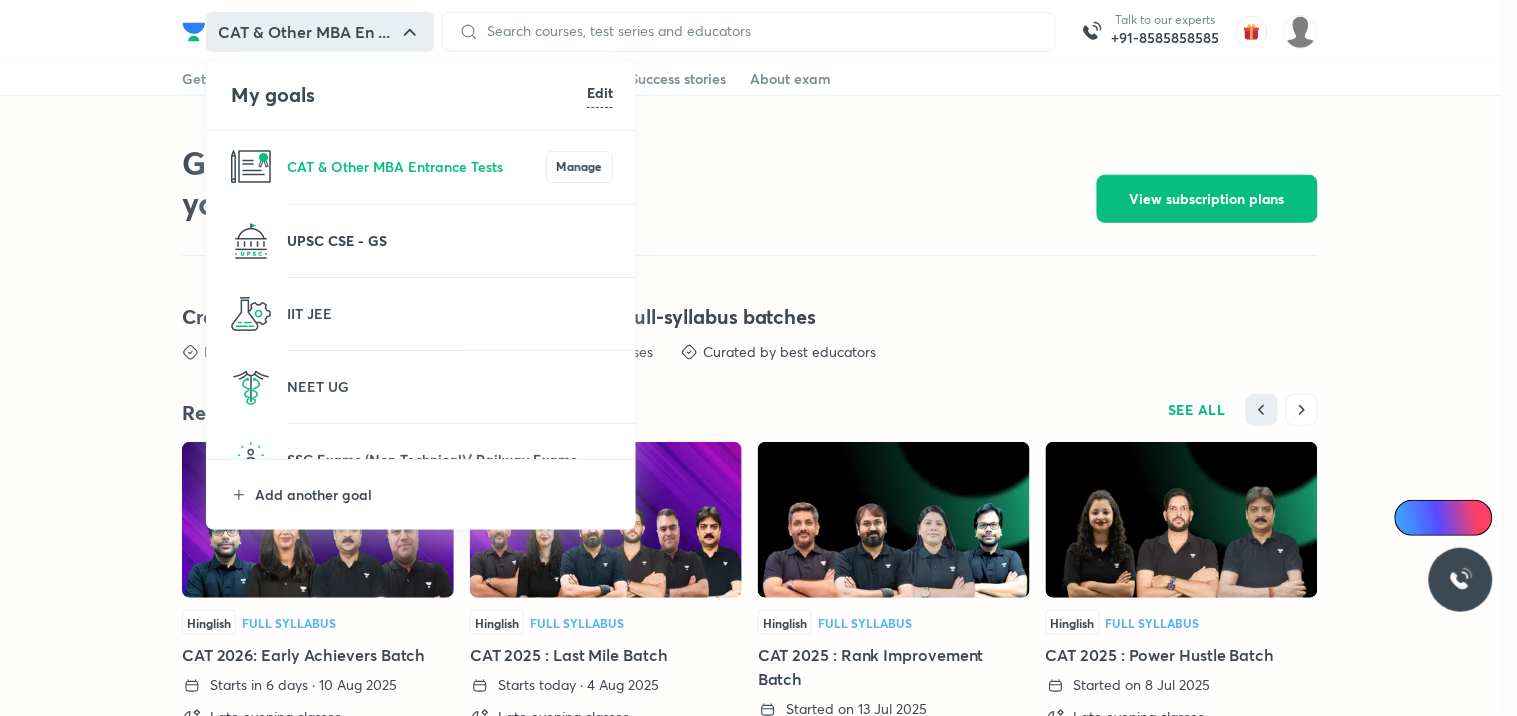 scroll, scrollTop: 4302, scrollLeft: 0, axis: vertical 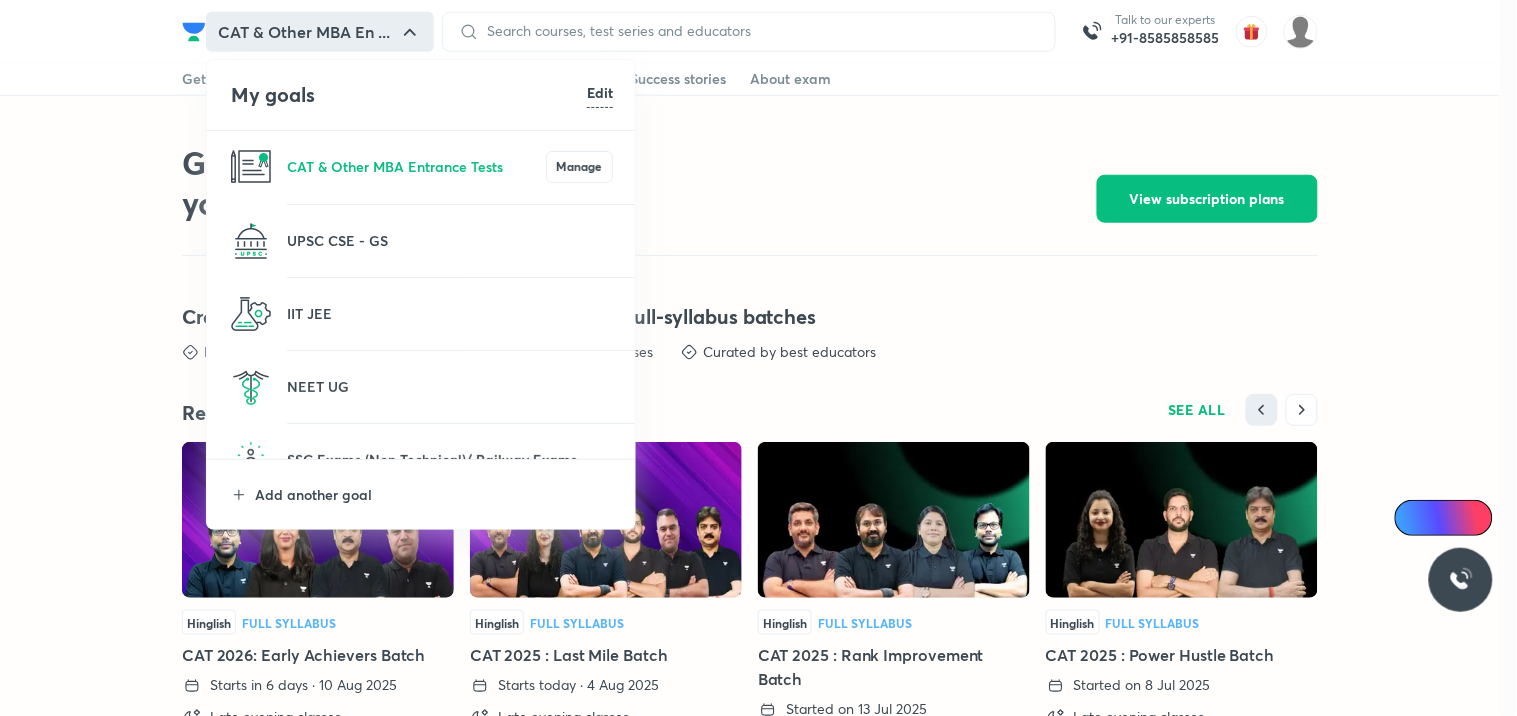 click on "UPSC CSE - GS" at bounding box center (450, 240) 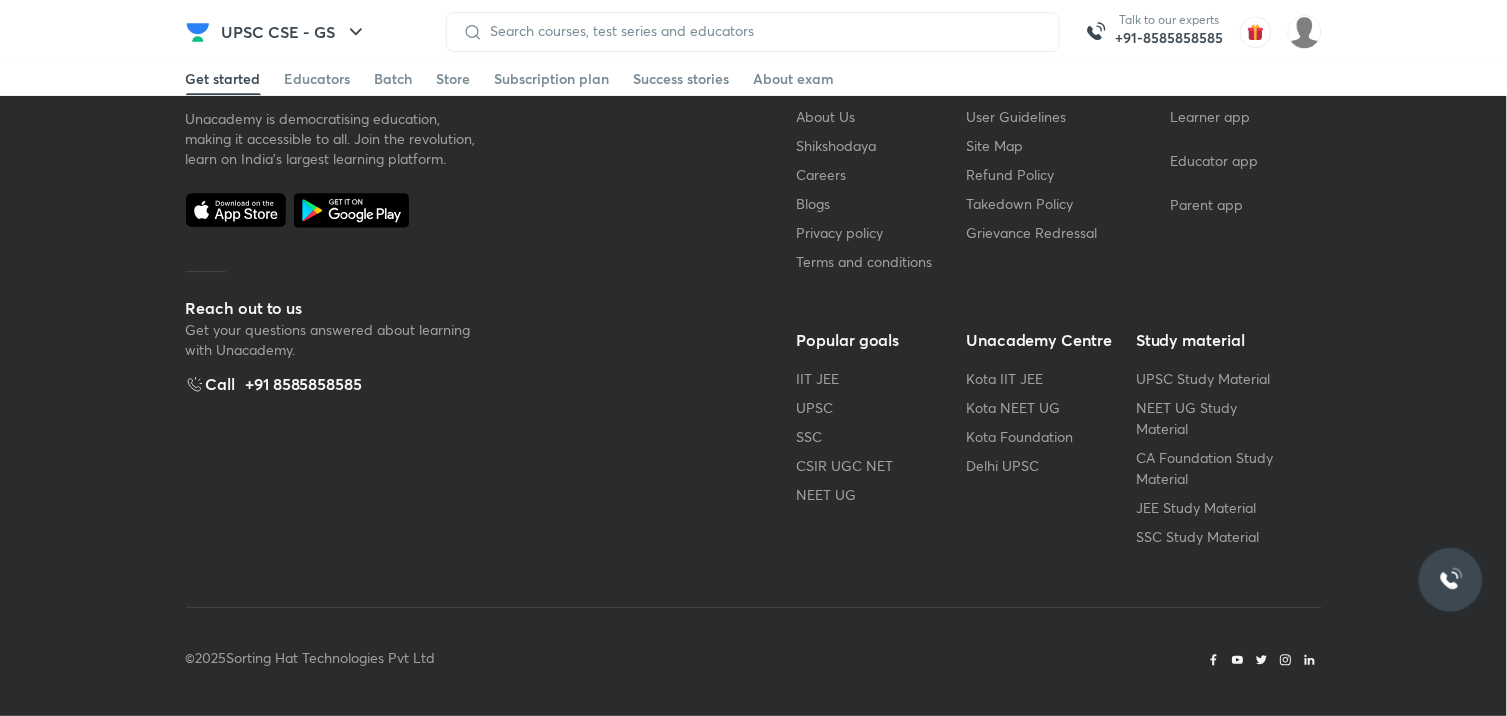 scroll, scrollTop: 0, scrollLeft: 0, axis: both 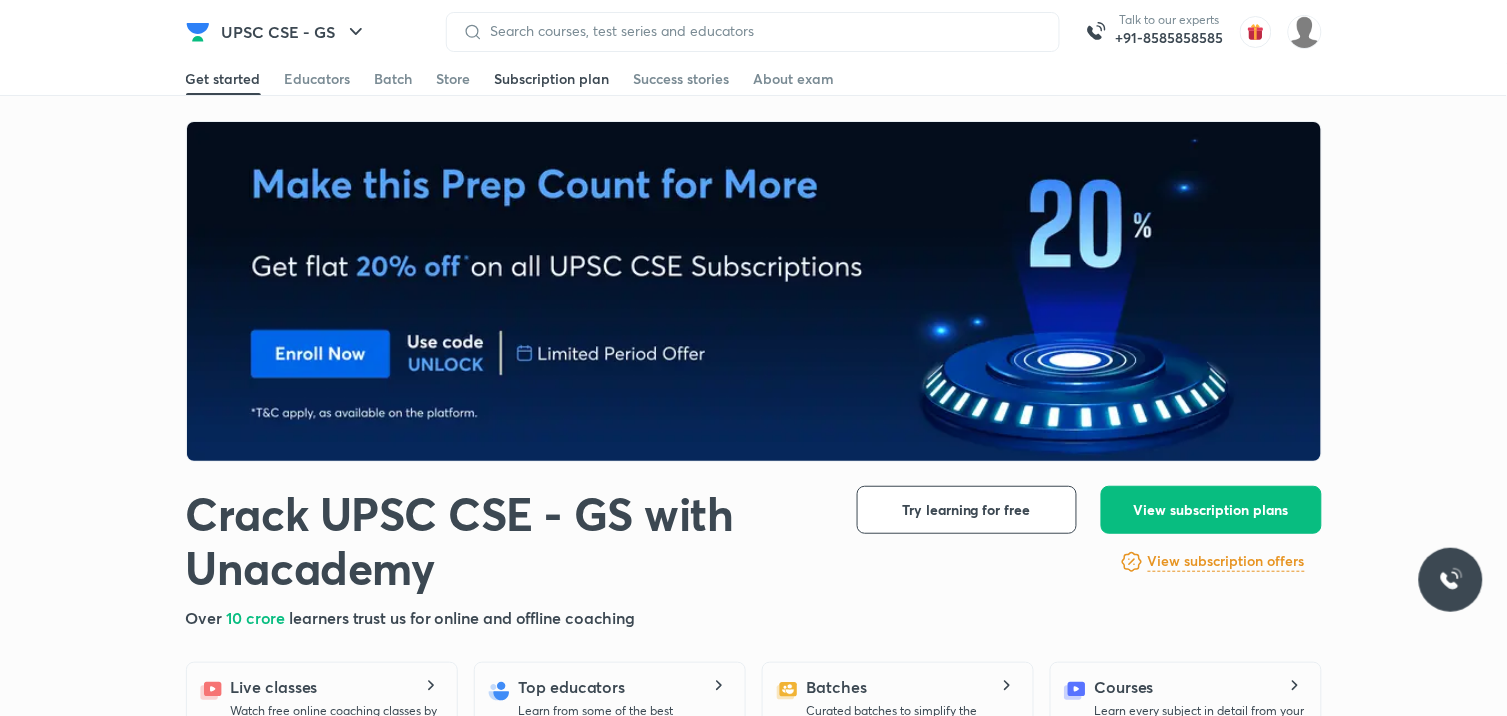 click on "Subscription plan" at bounding box center (552, 79) 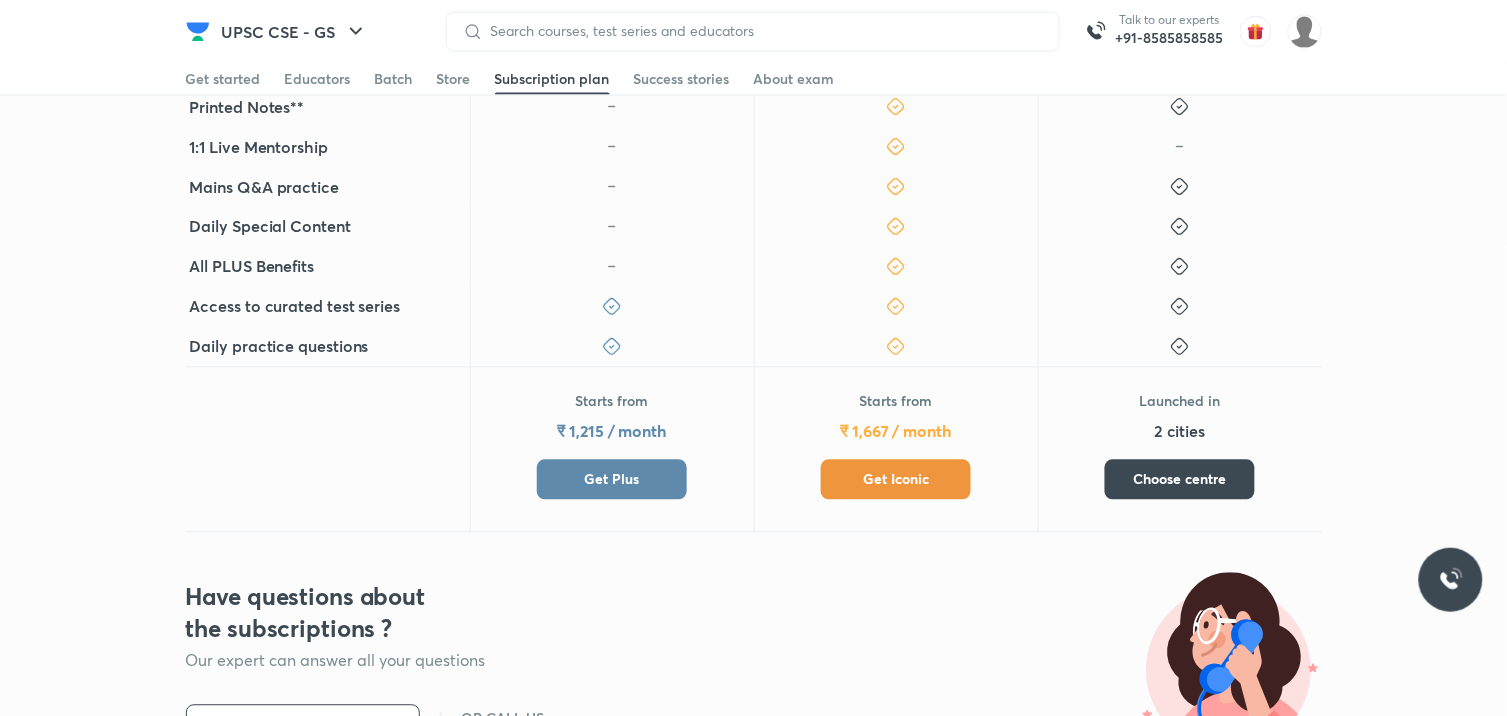 scroll, scrollTop: 777, scrollLeft: 0, axis: vertical 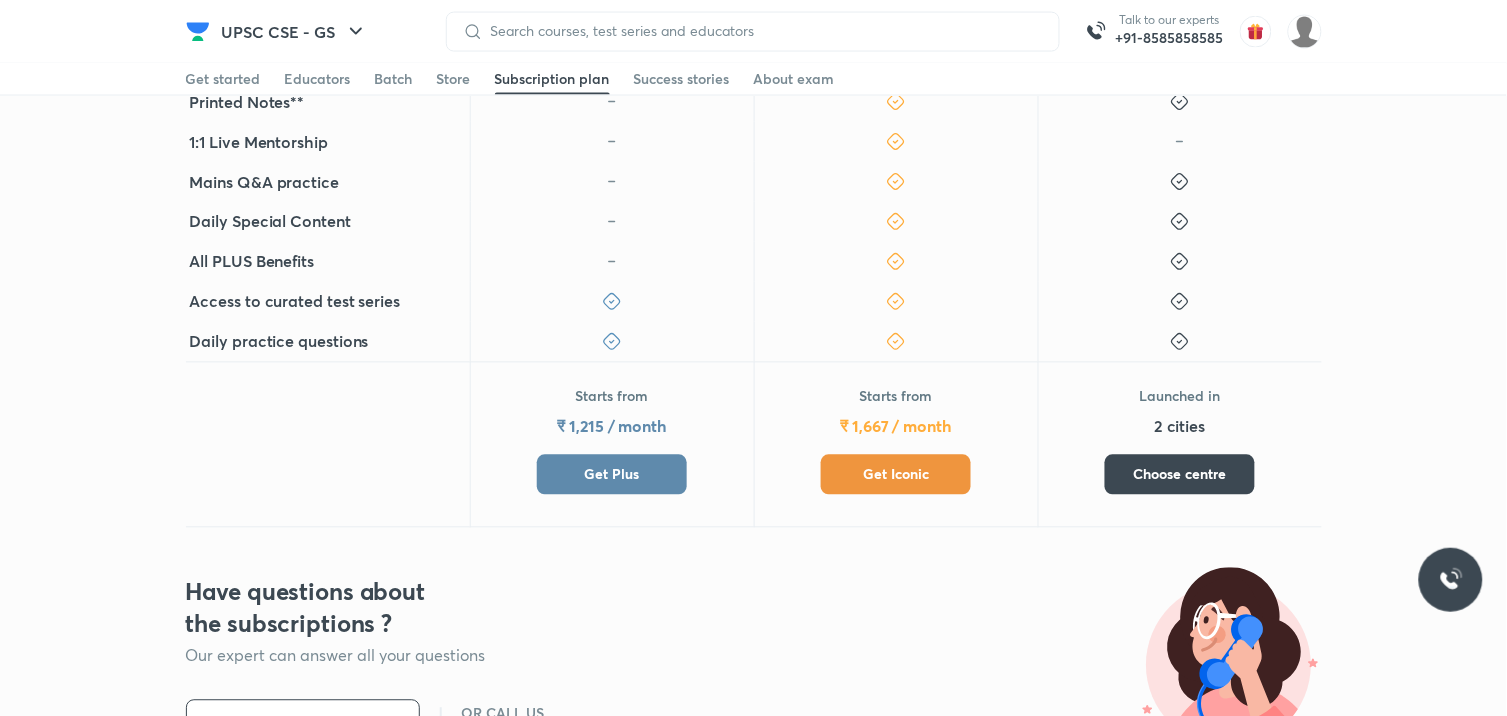 click on "Get Iconic" at bounding box center [896, 475] 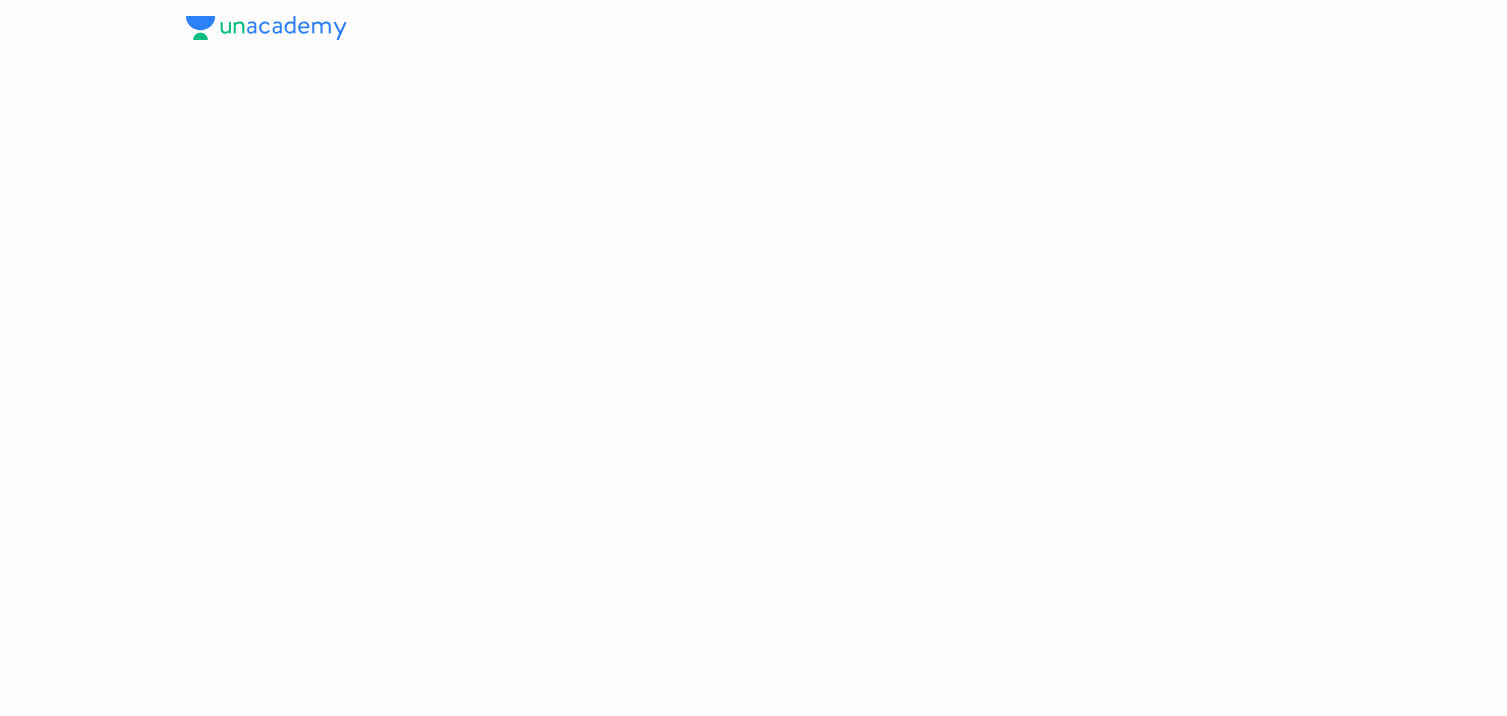scroll, scrollTop: 0, scrollLeft: 0, axis: both 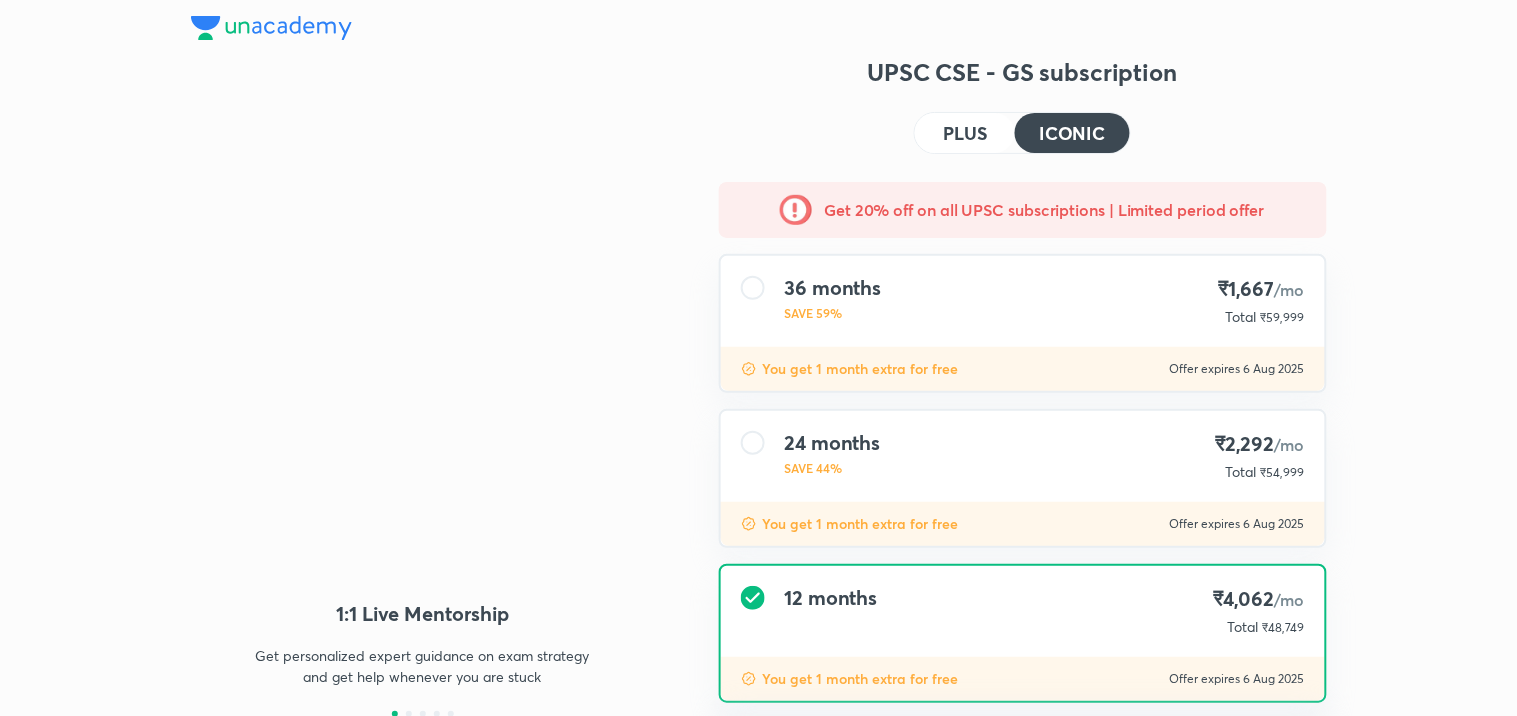 type on "NIKIST" 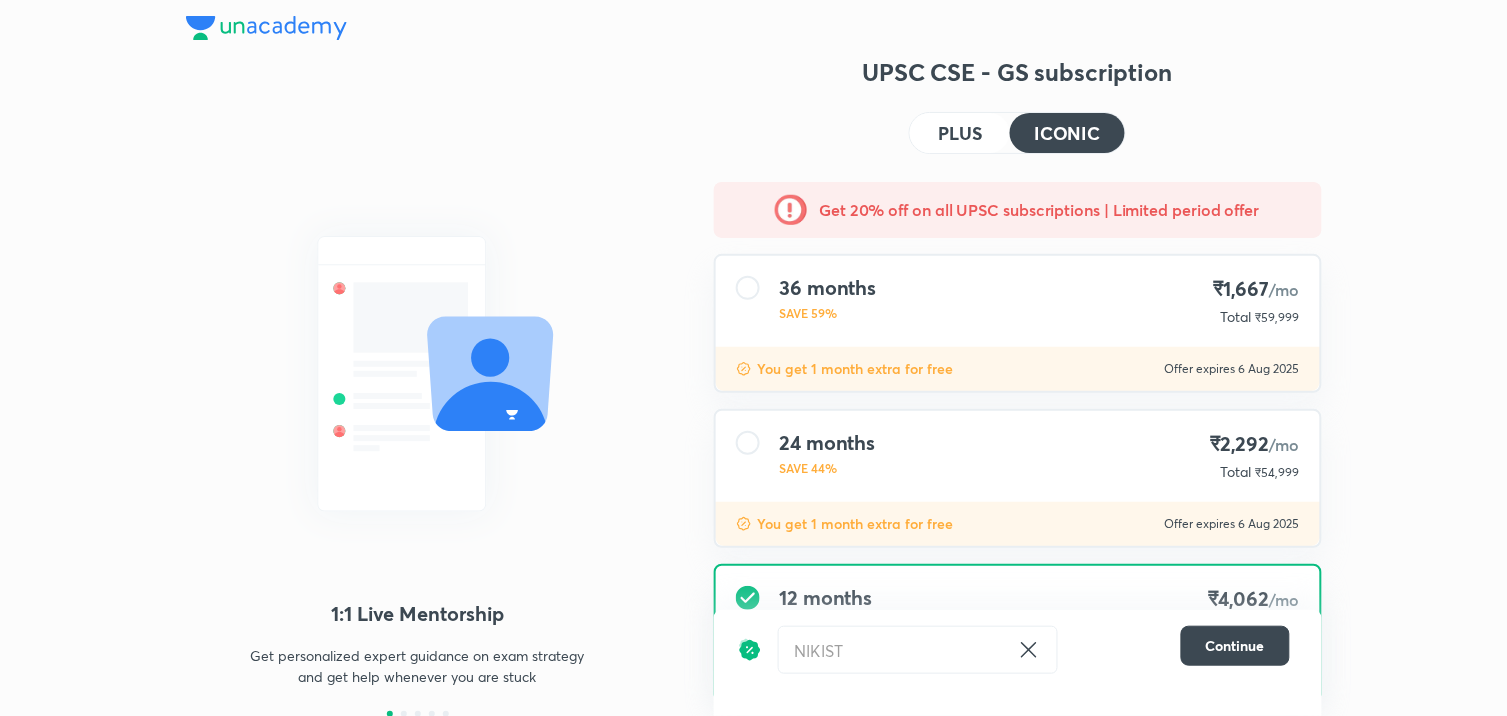 click on "24 months SAVE 44% ₹2,292 /mo Total ₹54,999" at bounding box center (1018, 456) 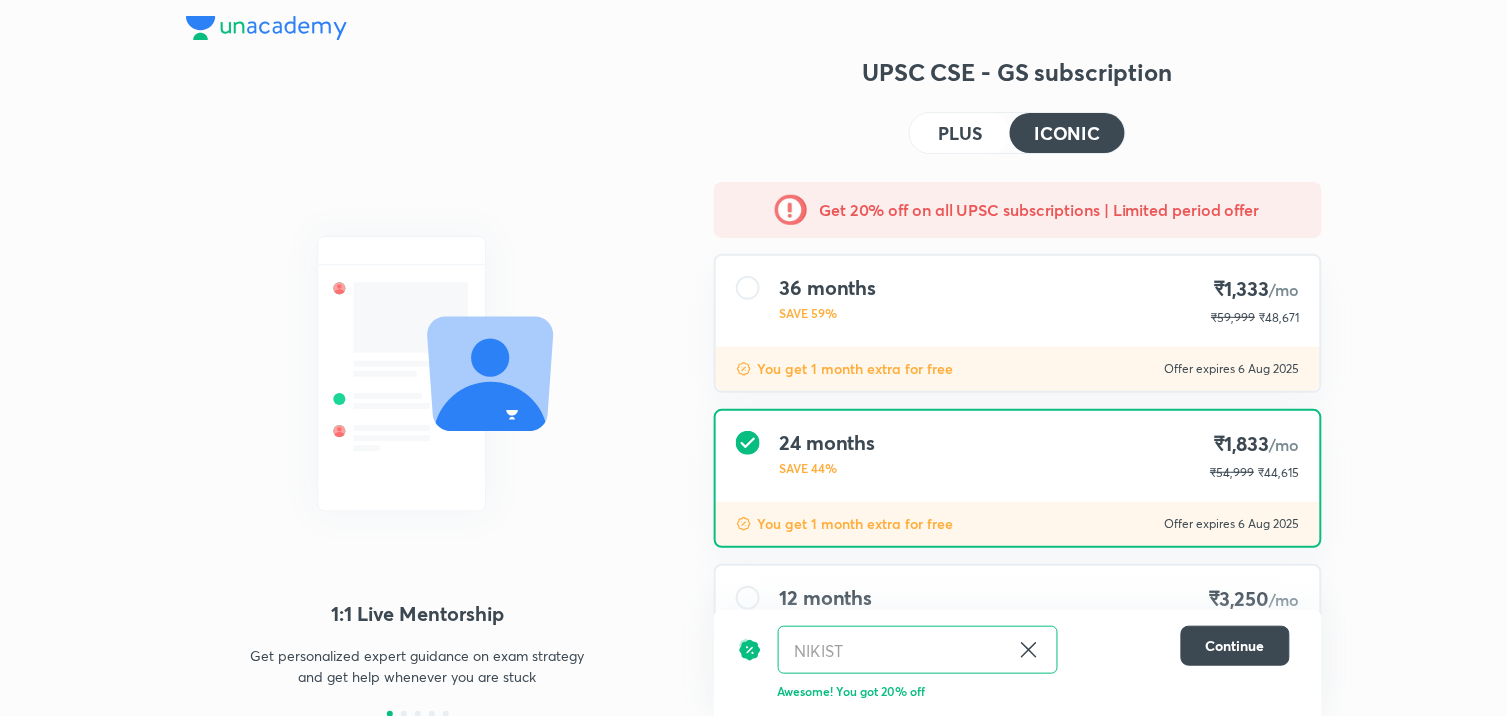 scroll, scrollTop: 111, scrollLeft: 0, axis: vertical 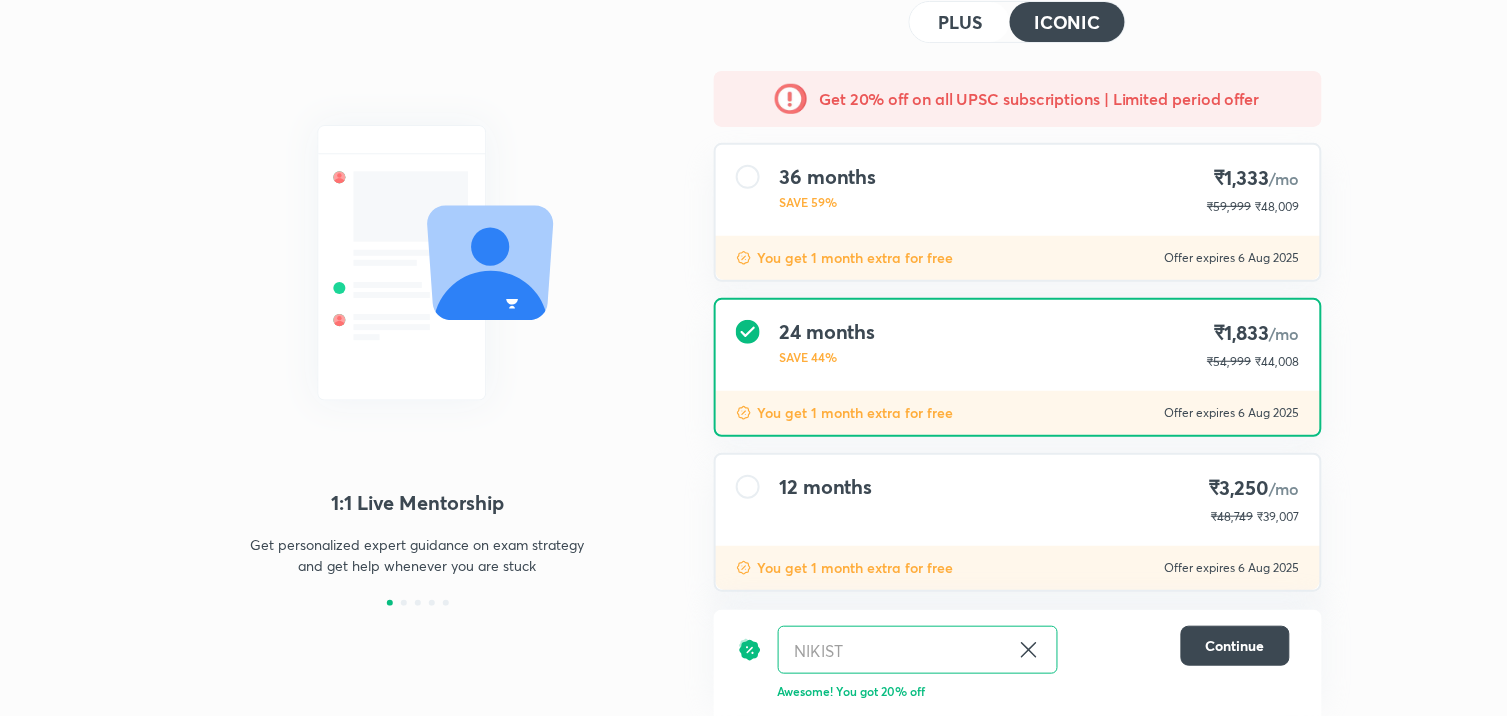 click on "[USERNAME] ​ Continue Awesome! You got 20% off" at bounding box center [1018, 663] 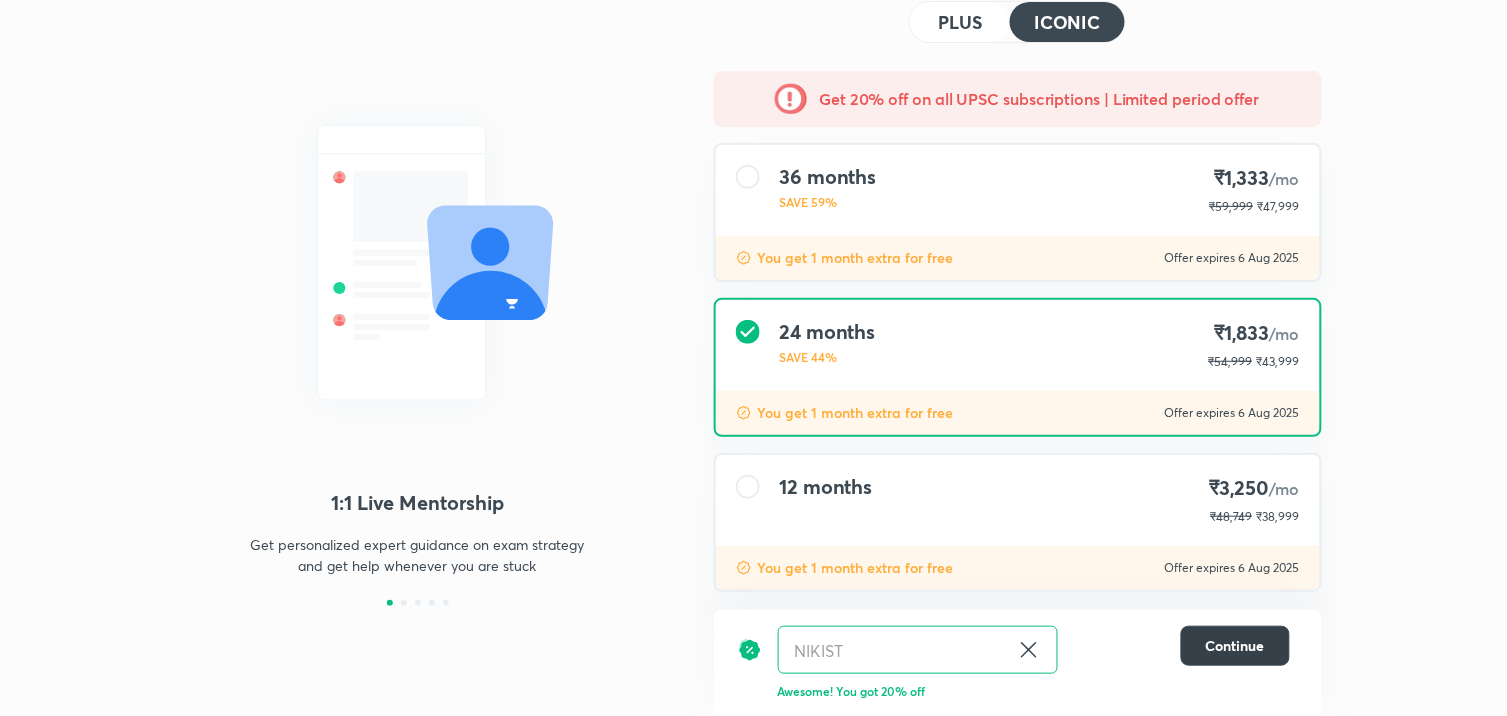 click on "Continue" at bounding box center [1235, 646] 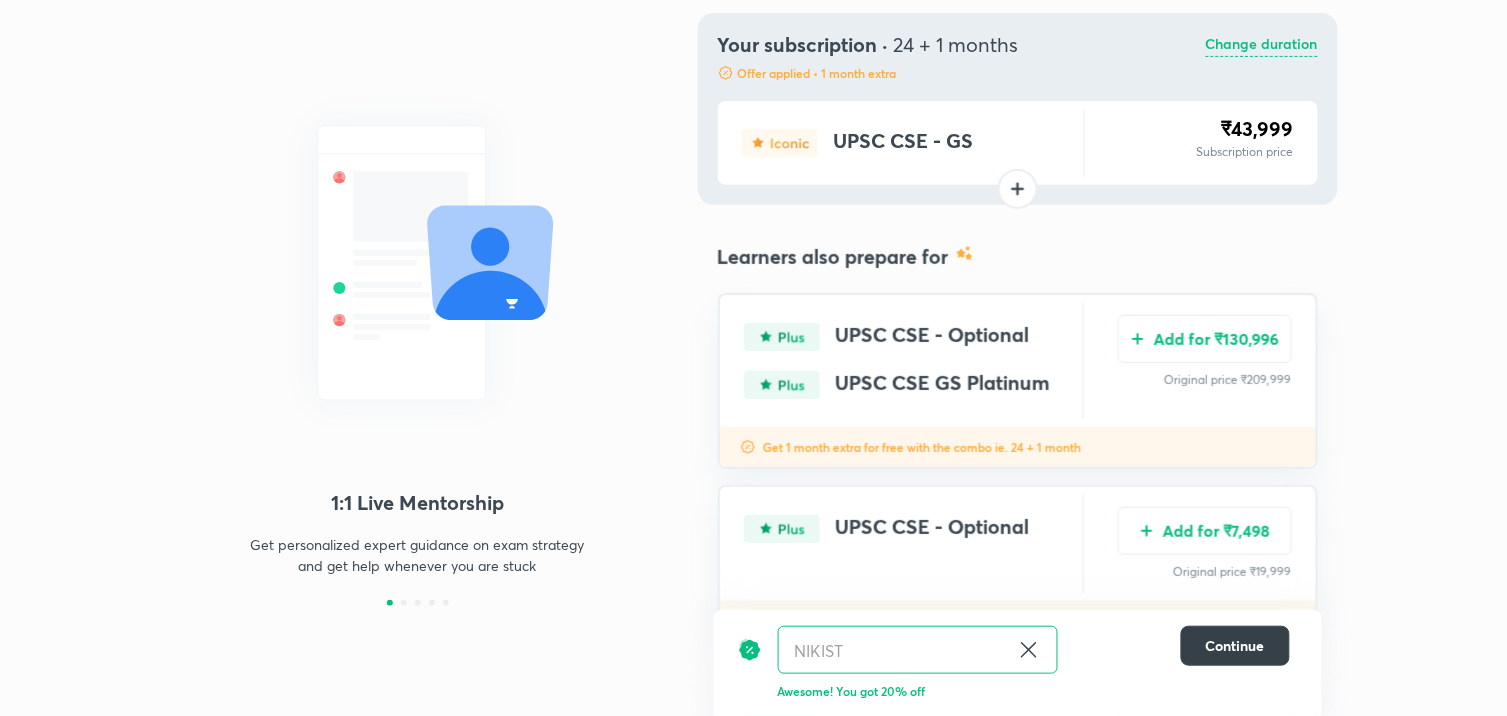 scroll, scrollTop: 0, scrollLeft: 0, axis: both 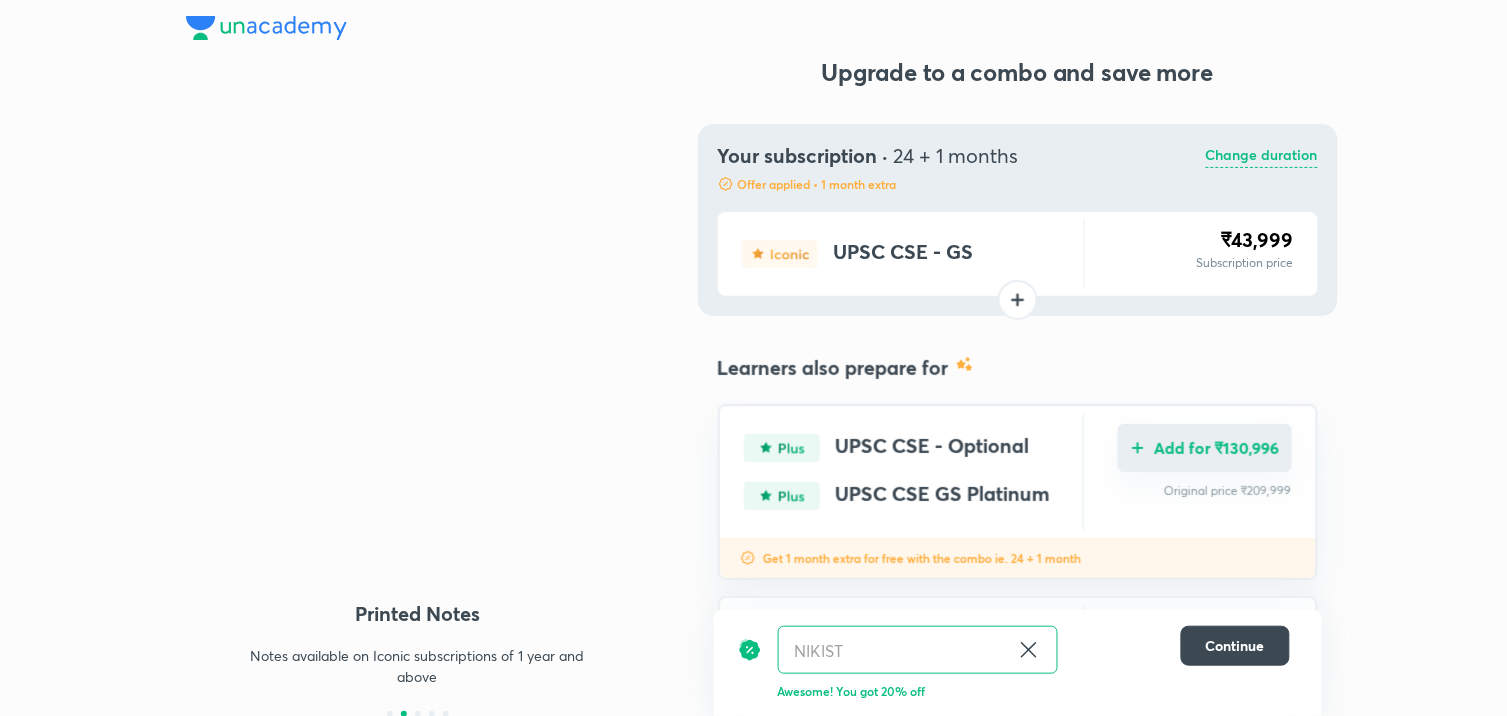 click on "Add for ₹130,996" at bounding box center (1205, 448) 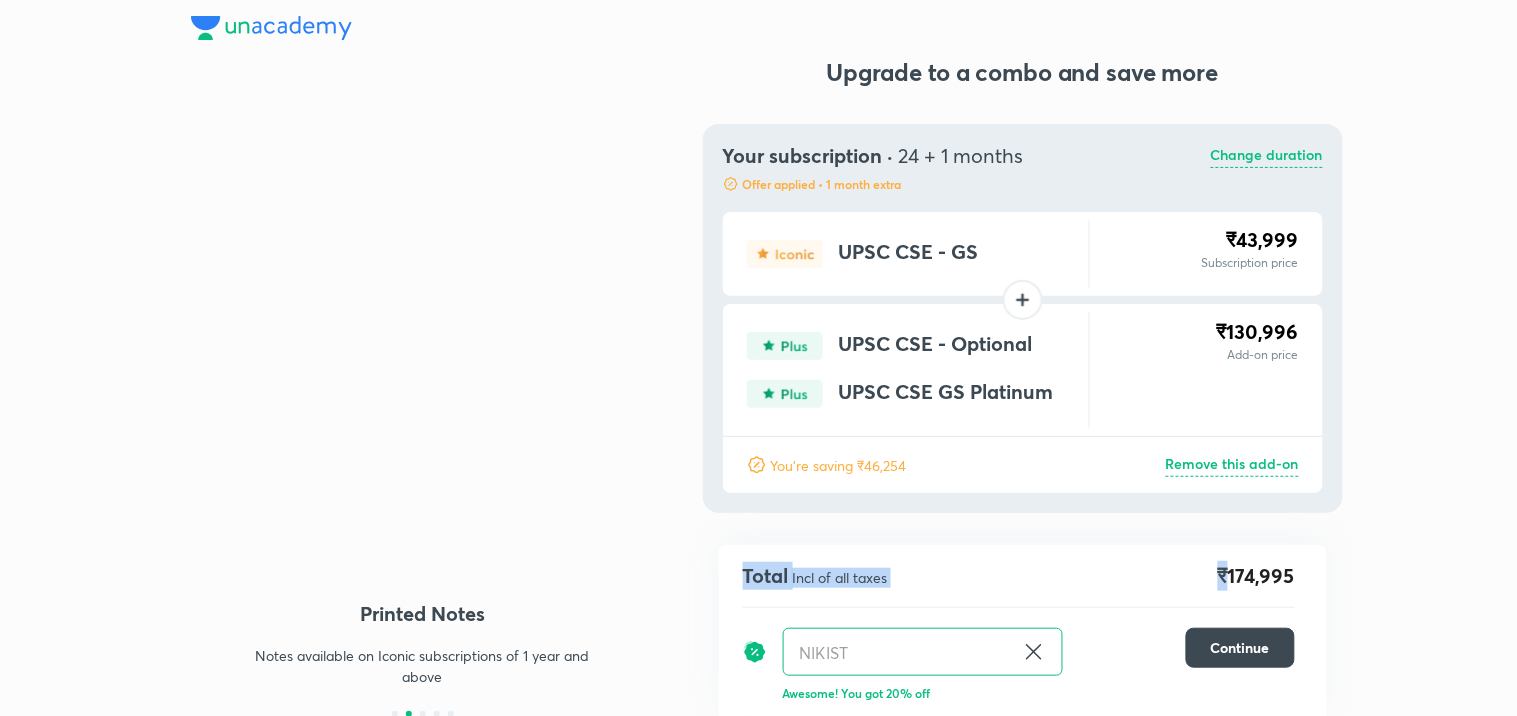 drag, startPoint x: 1232, startPoint y: 573, endPoint x: 1333, endPoint y: 571, distance: 101.0198 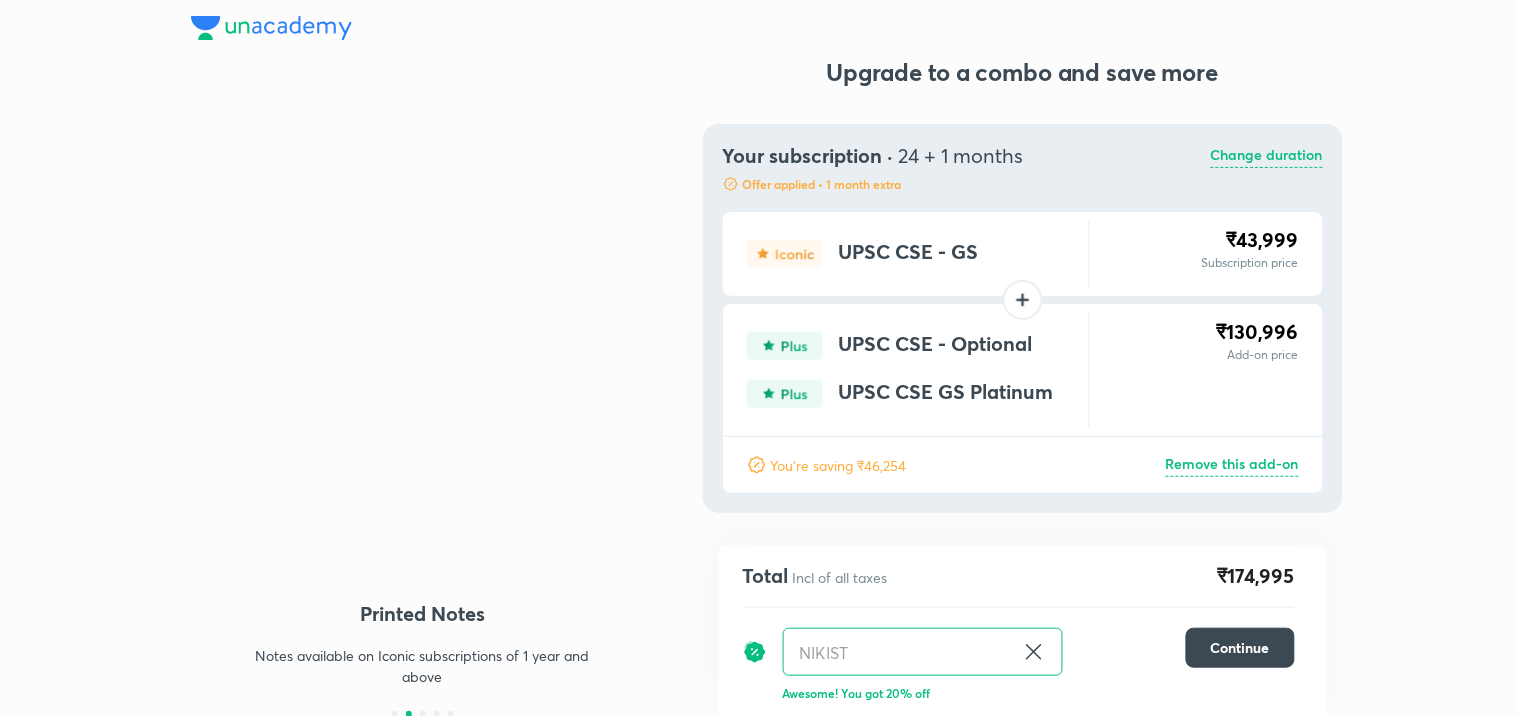click on "Total Incl of all taxes ₹174,995 [USERNAME] ​ Continue Awesome! You got 20% off" at bounding box center (1023, 630) 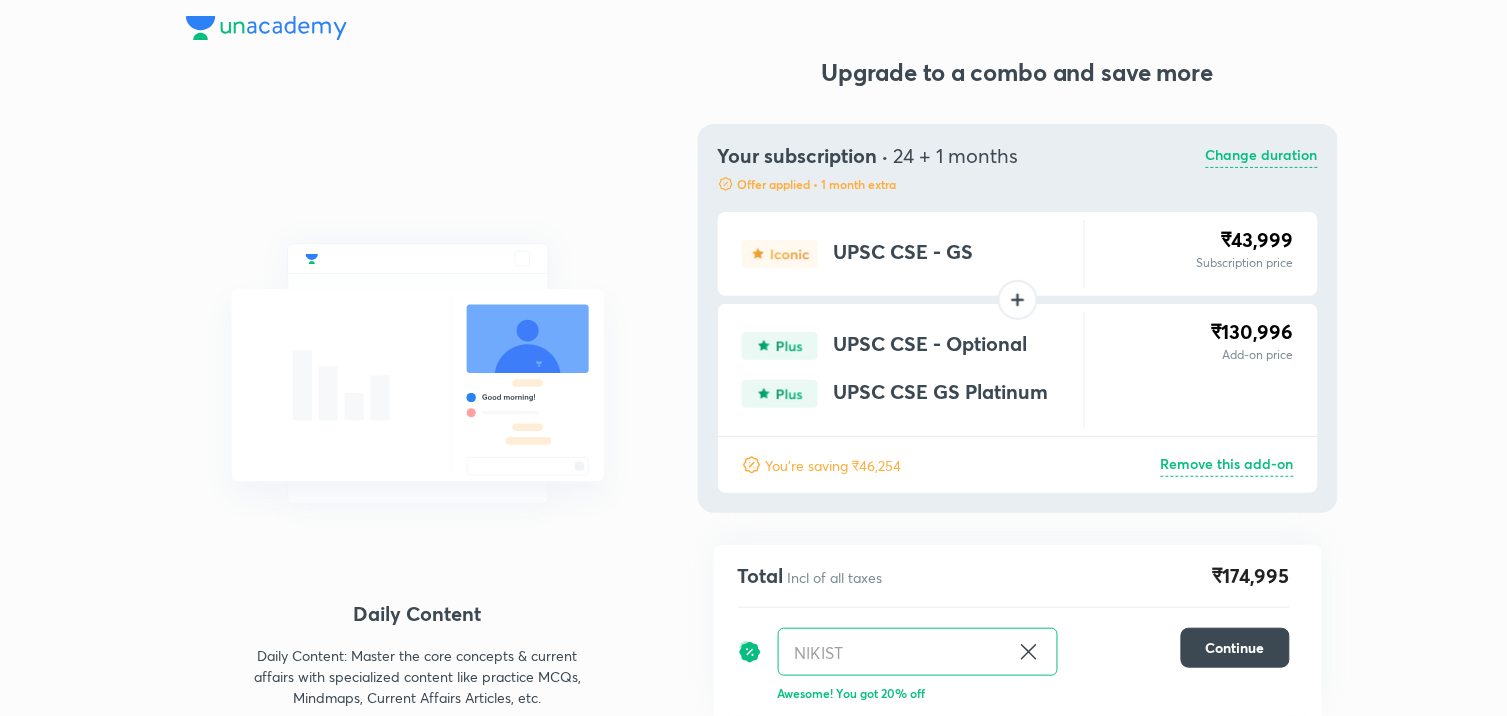 click 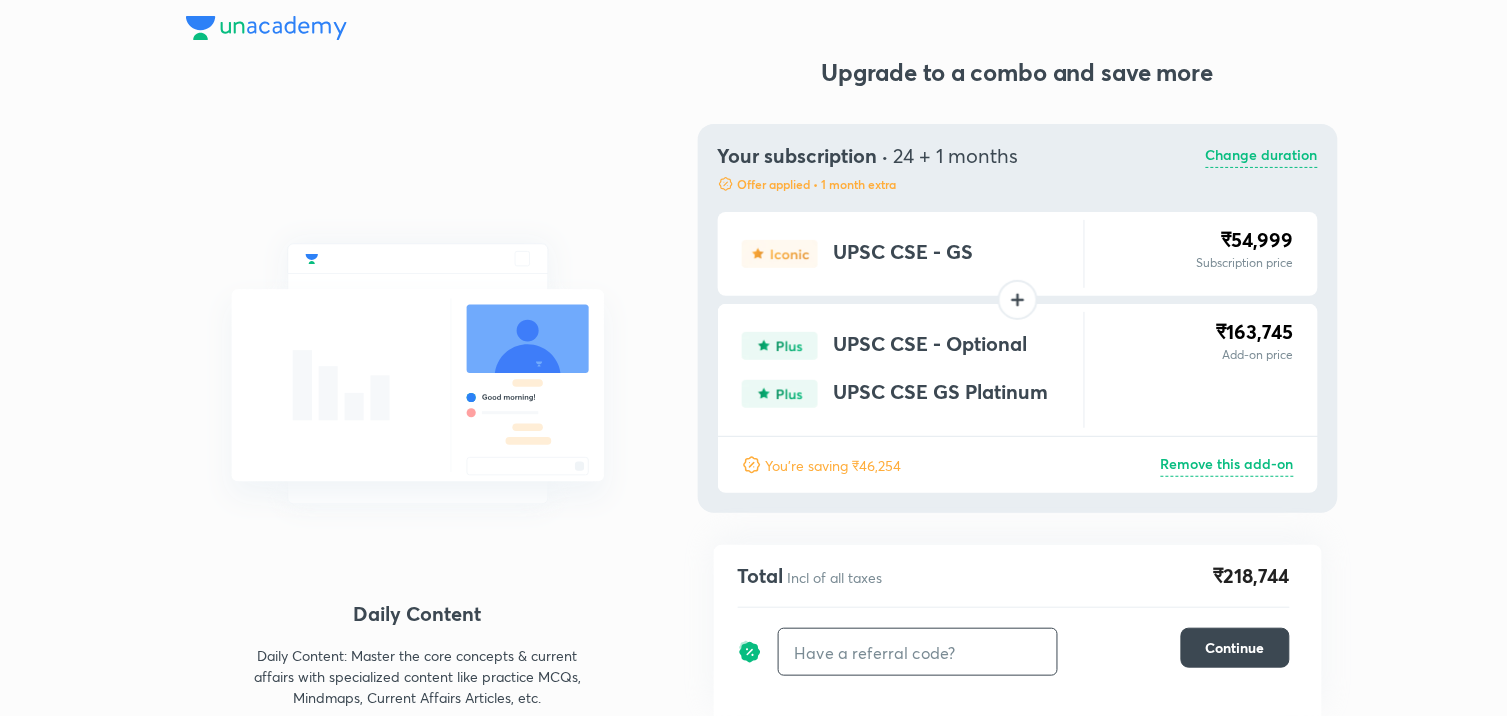 click at bounding box center (918, 652) 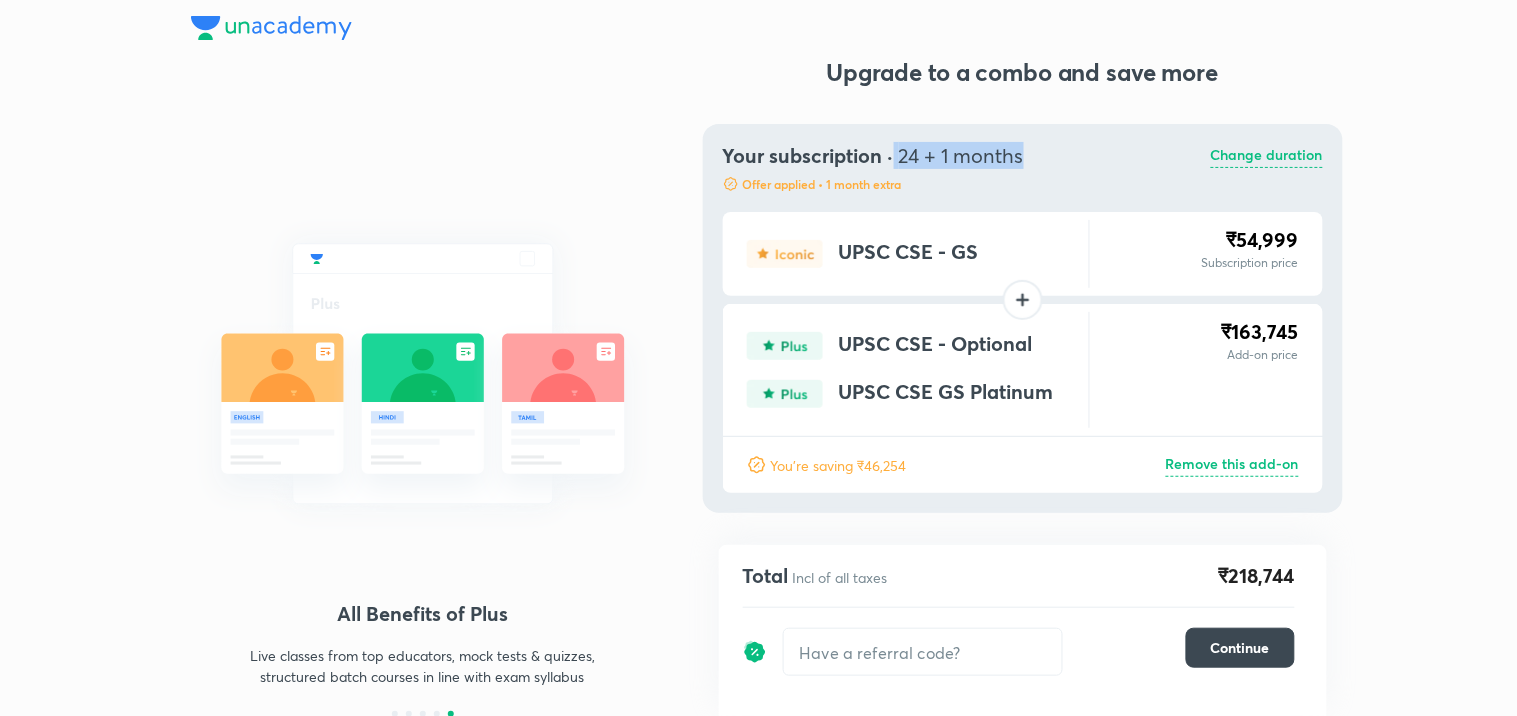 drag, startPoint x: 895, startPoint y: 161, endPoint x: 1050, endPoint y: 154, distance: 155.15799 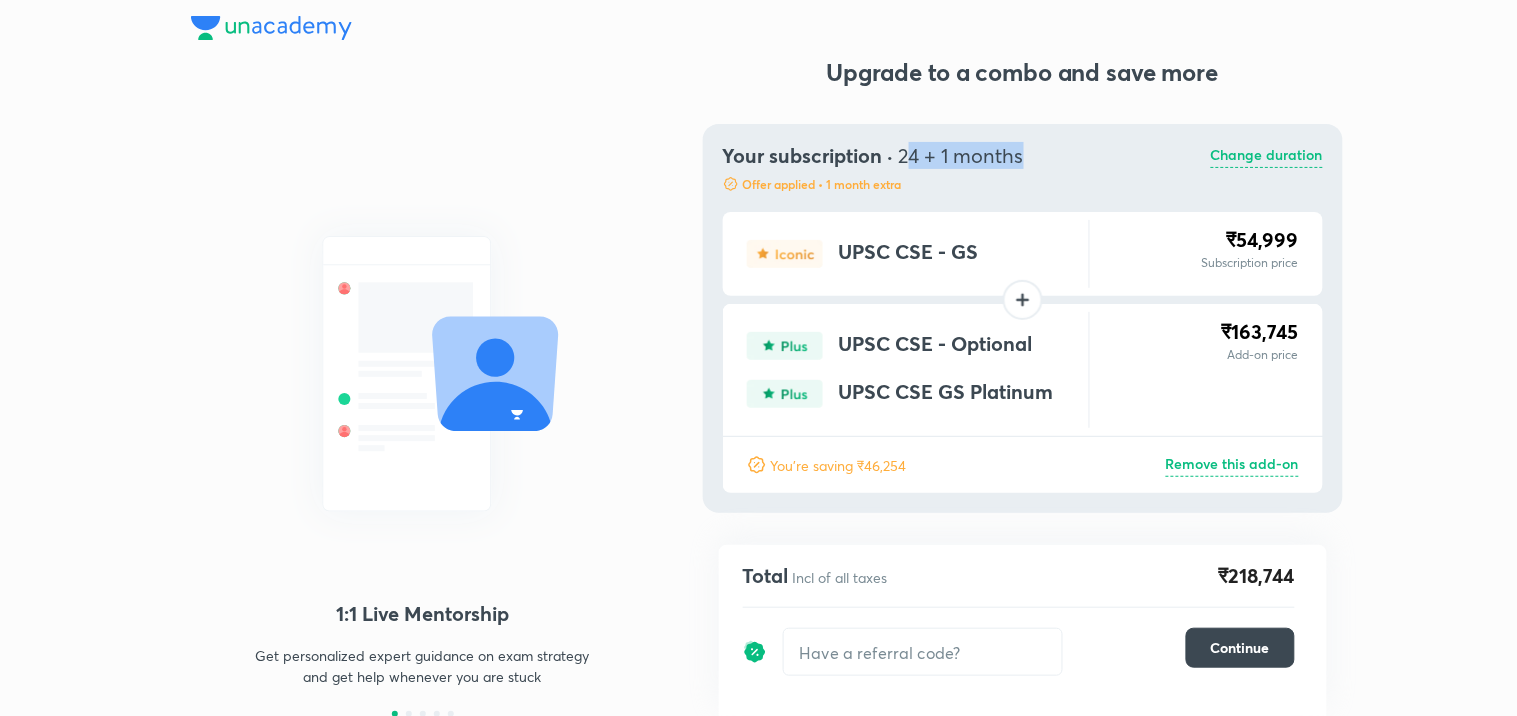 drag, startPoint x: 905, startPoint y: 157, endPoint x: 1086, endPoint y: 157, distance: 181 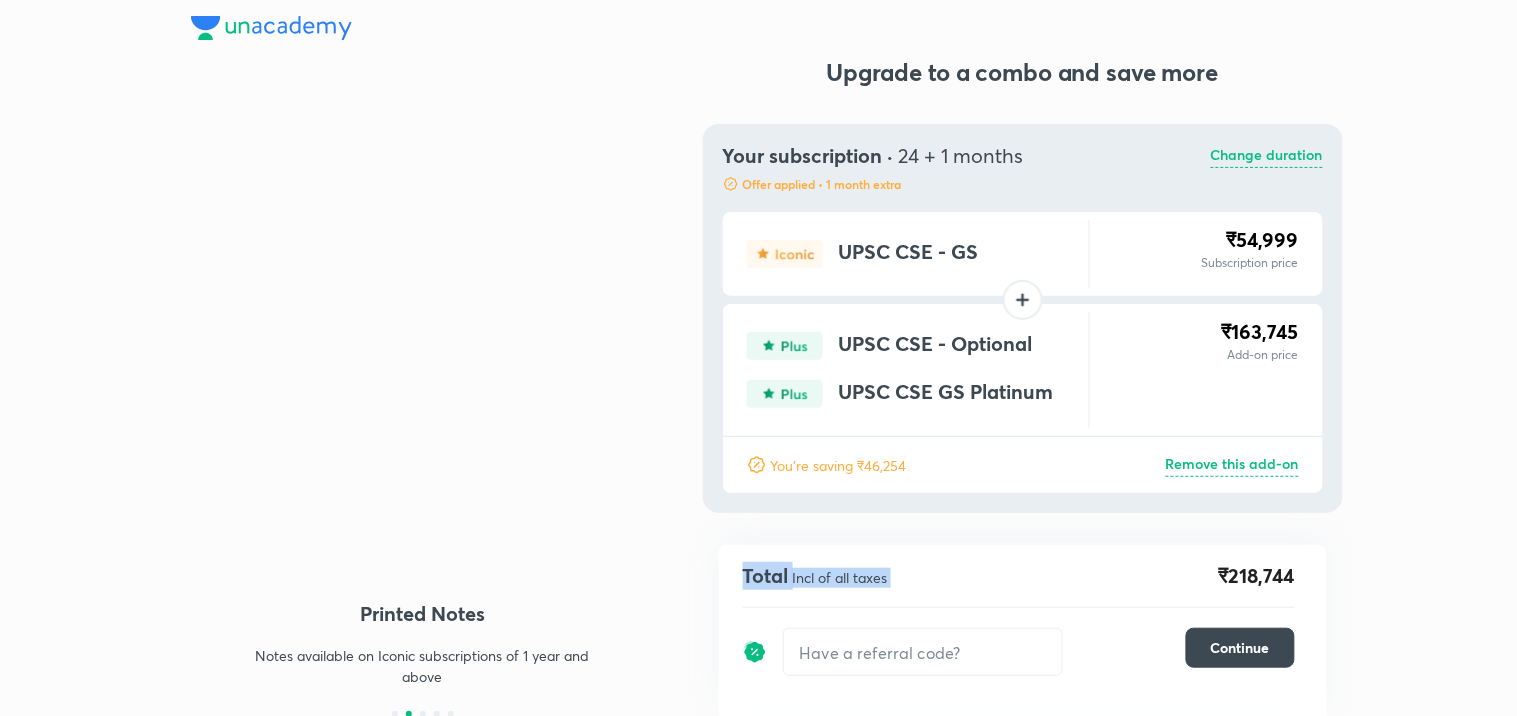 drag, startPoint x: 1220, startPoint y: 578, endPoint x: 1342, endPoint y: 580, distance: 122.016396 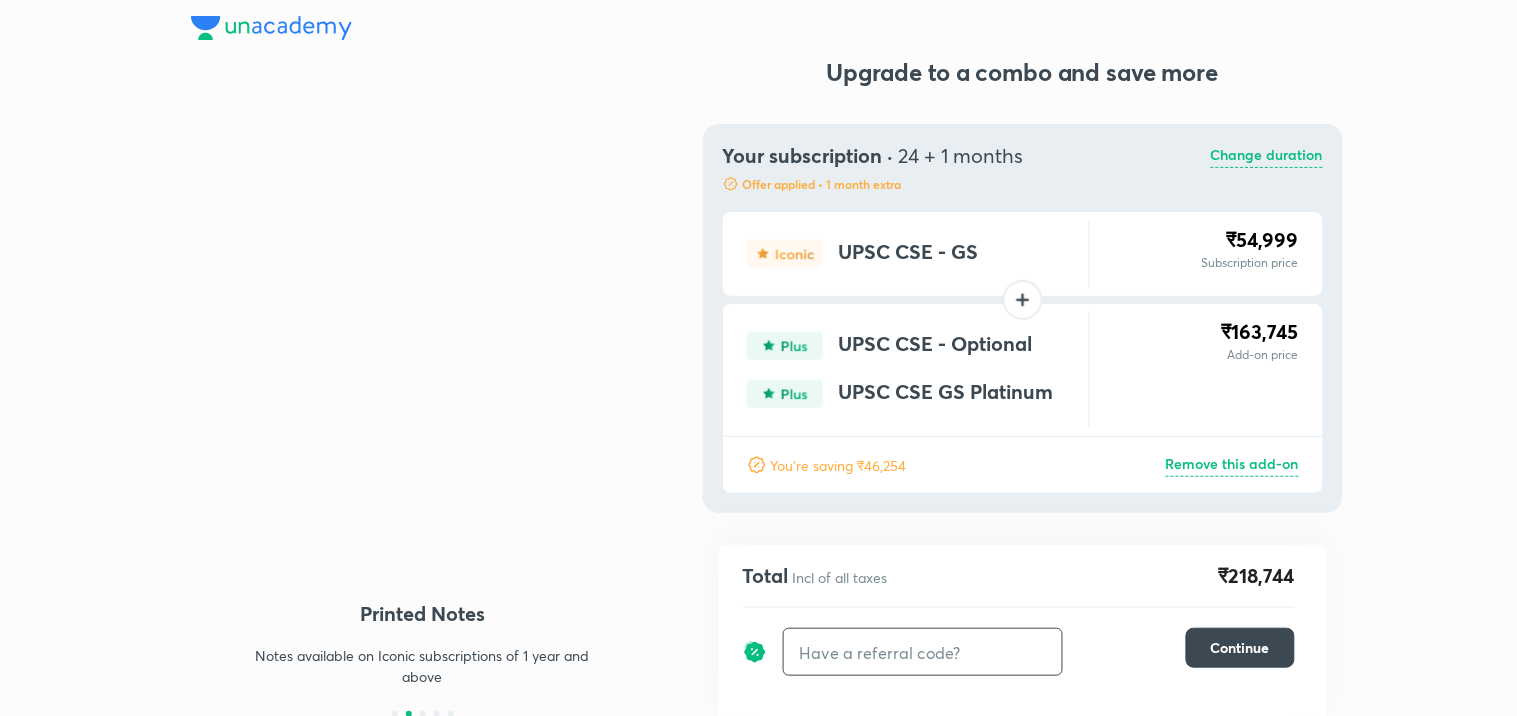 click at bounding box center (923, 652) 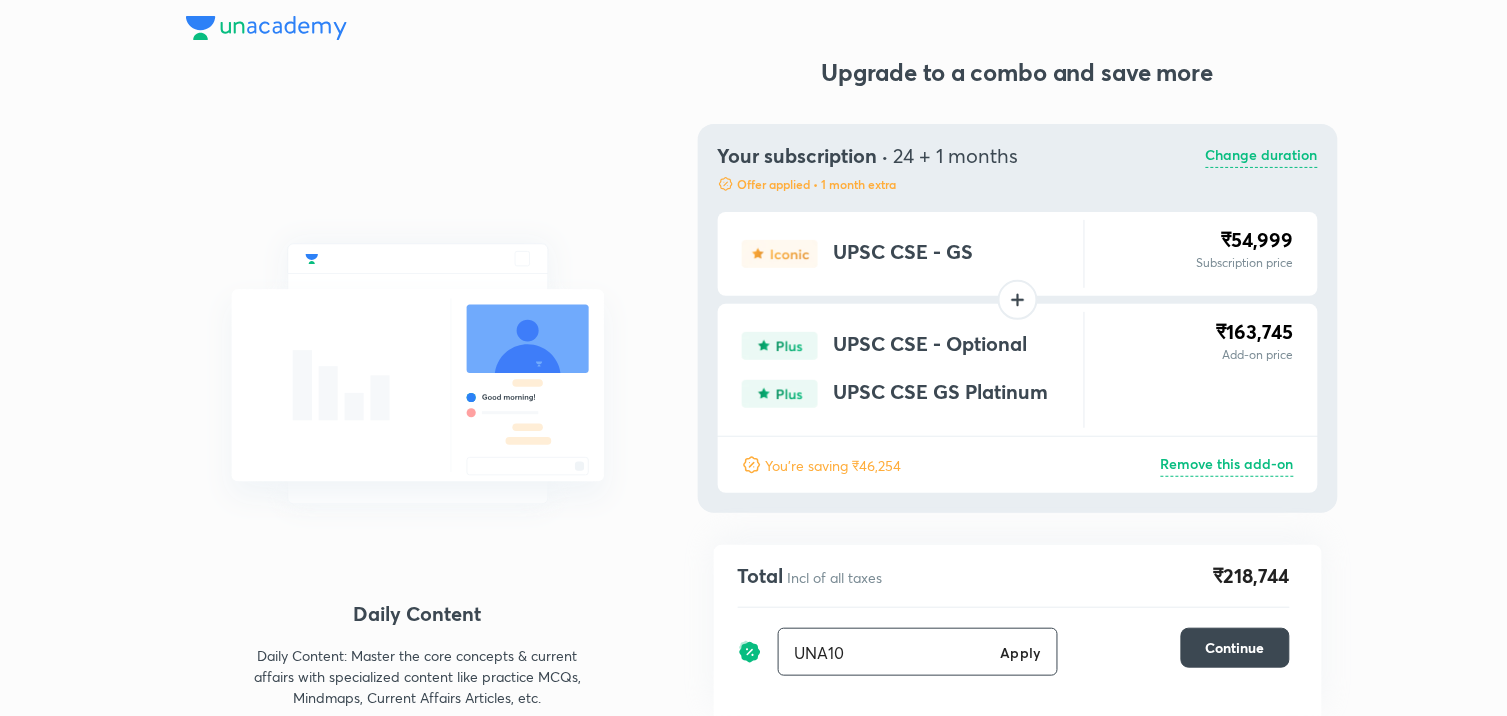 type on "UNA10" 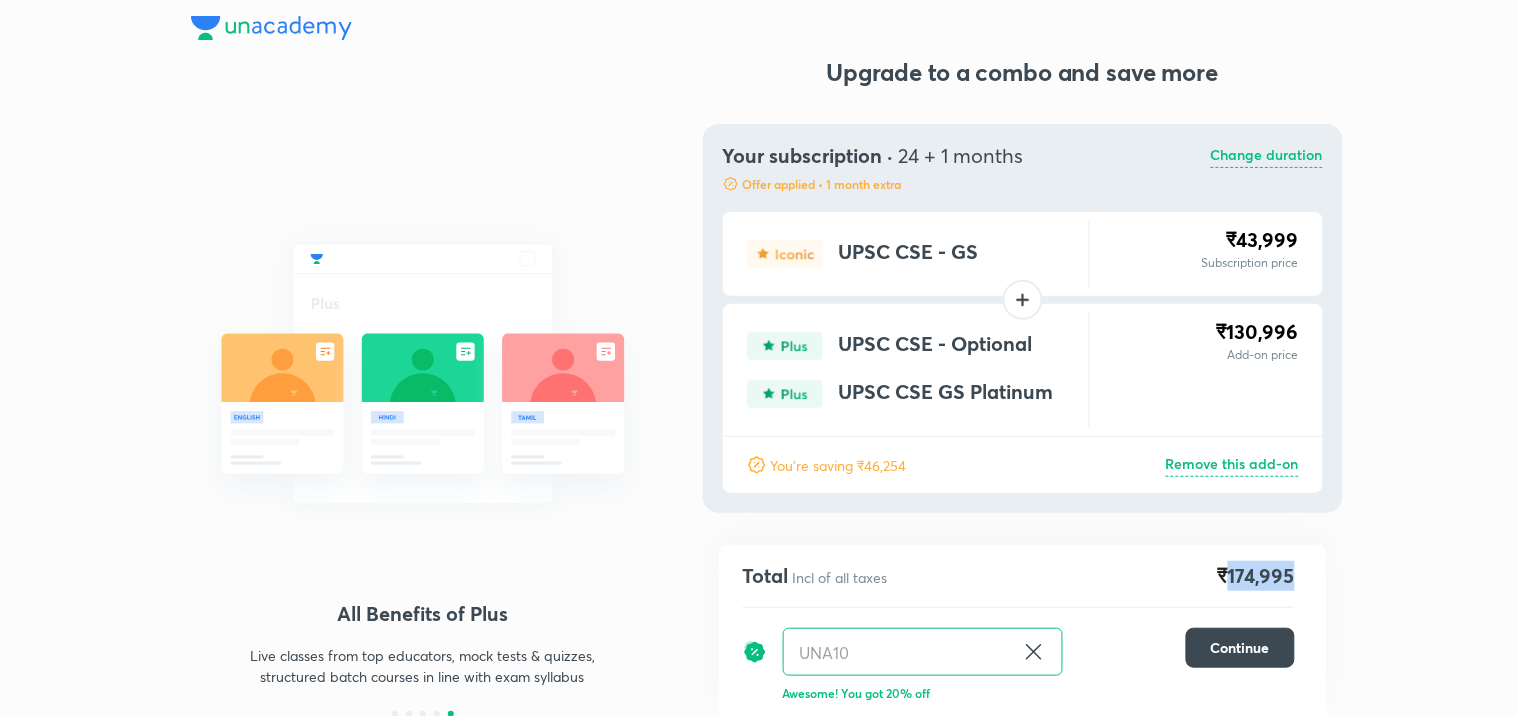 drag, startPoint x: 1226, startPoint y: 581, endPoint x: 1315, endPoint y: 583, distance: 89.02247 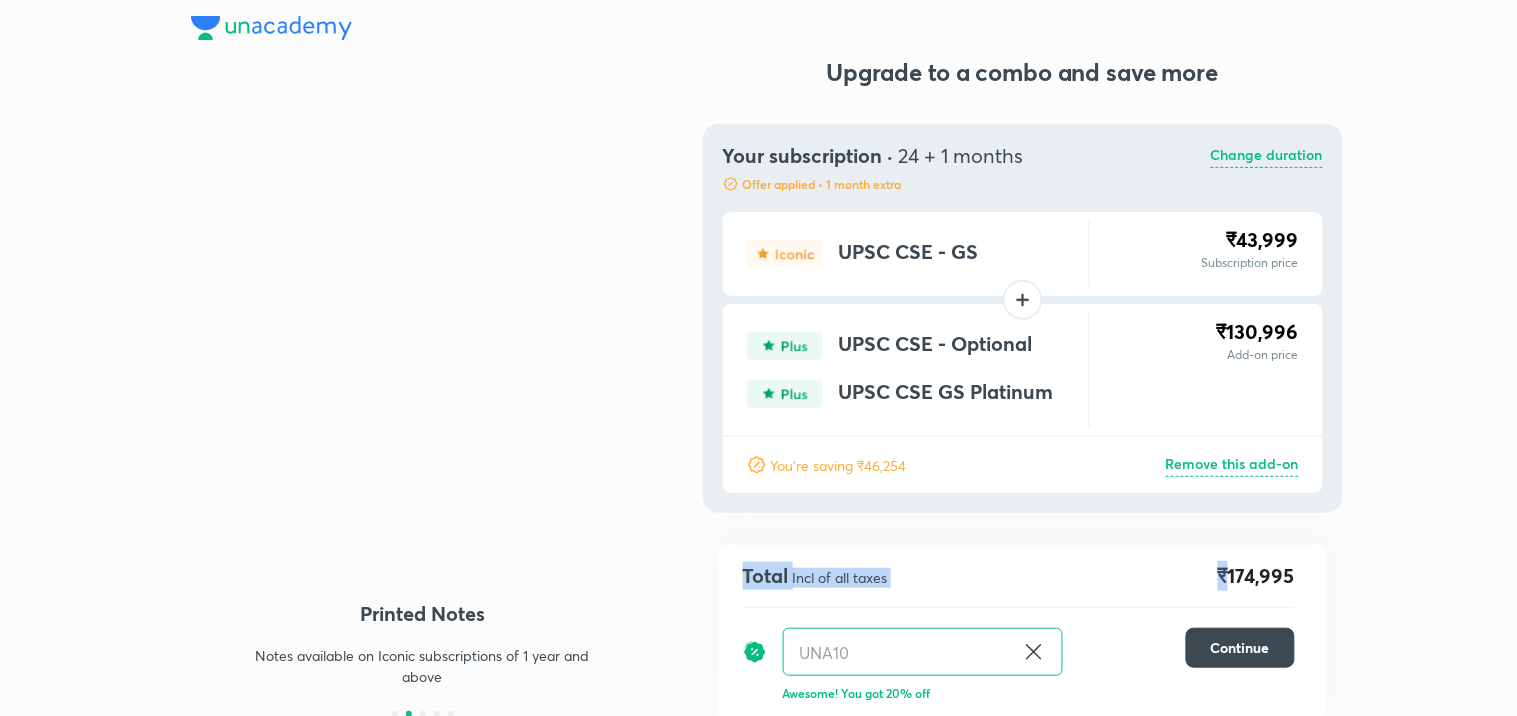 drag, startPoint x: 1232, startPoint y: 584, endPoint x: 1417, endPoint y: 587, distance: 185.02432 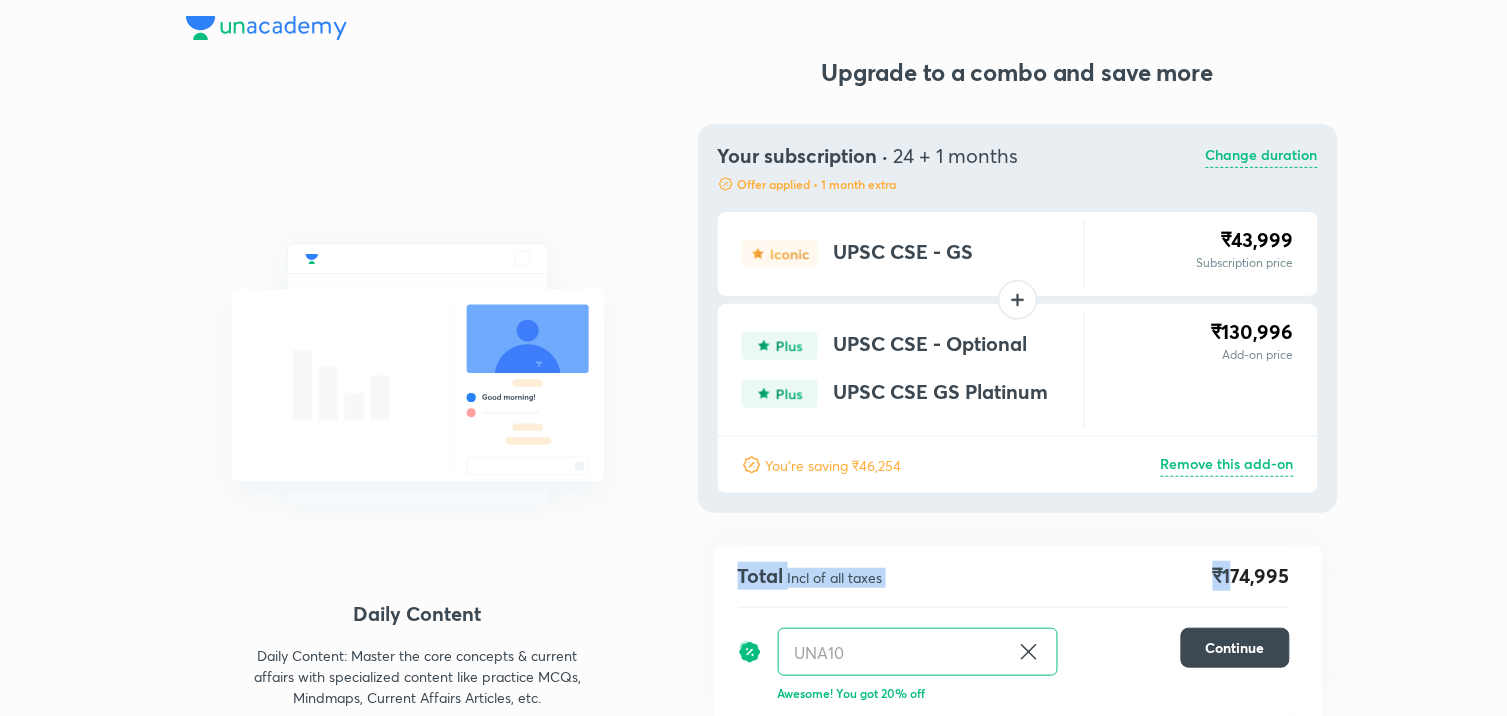 drag, startPoint x: 1231, startPoint y: 577, endPoint x: 1335, endPoint y: 570, distance: 104.23531 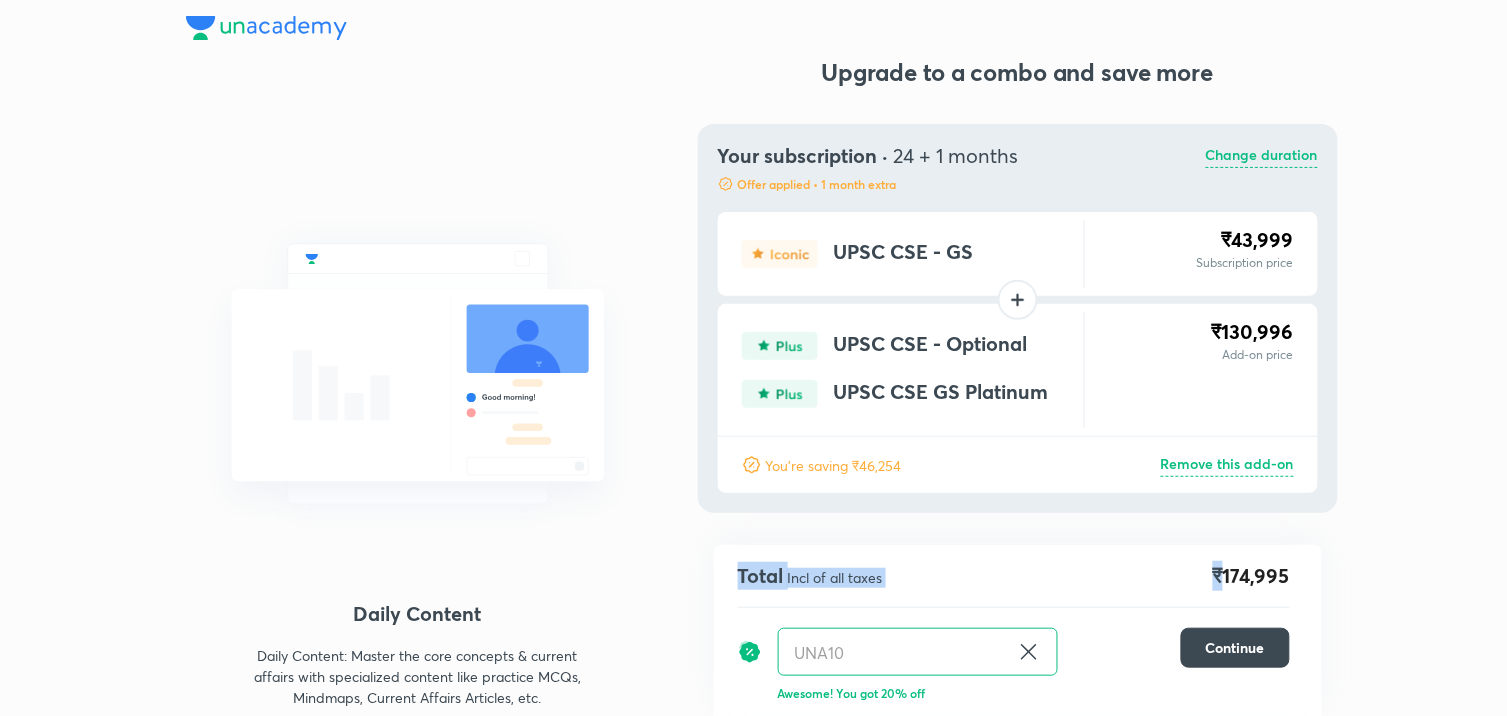 drag, startPoint x: 1227, startPoint y: 581, endPoint x: 1325, endPoint y: 580, distance: 98.005104 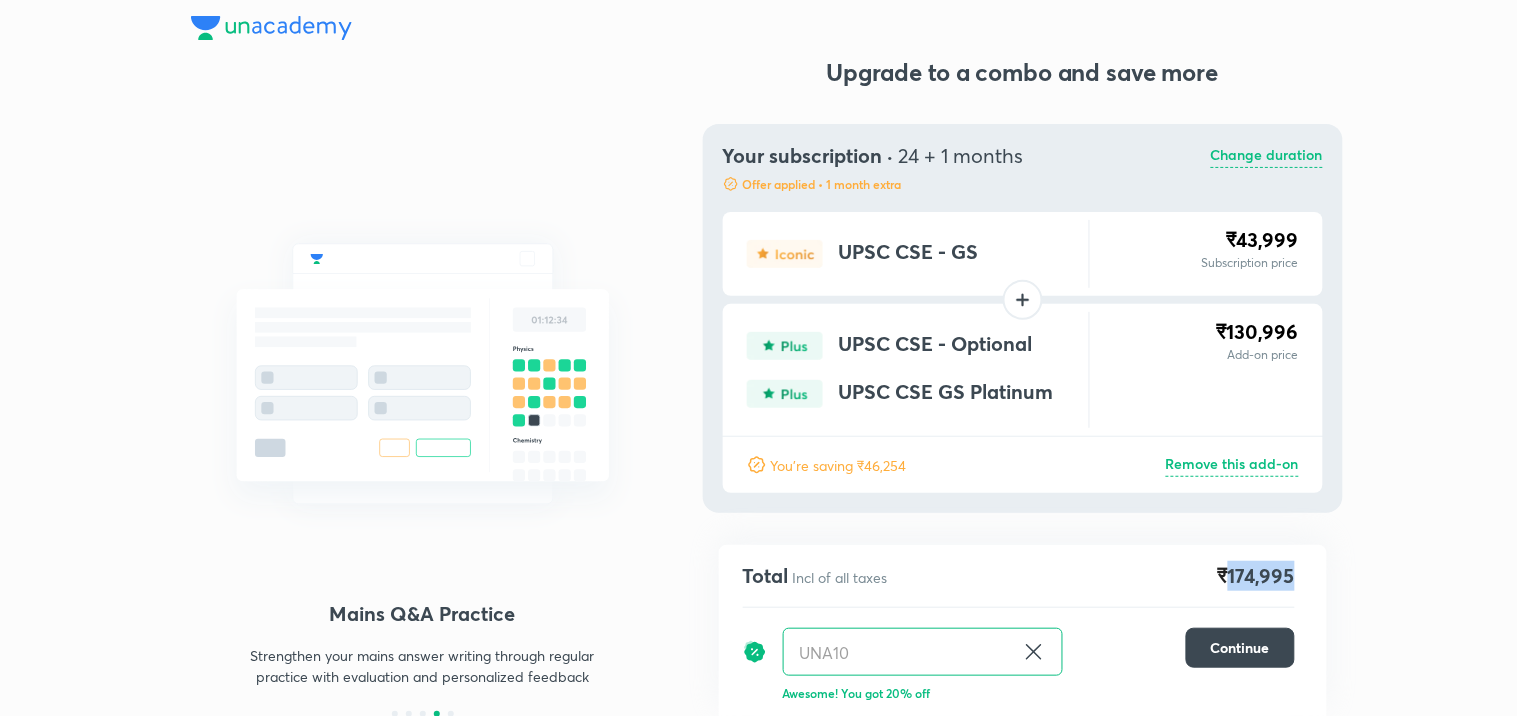 drag, startPoint x: 1227, startPoint y: 584, endPoint x: 1320, endPoint y: 583, distance: 93.00538 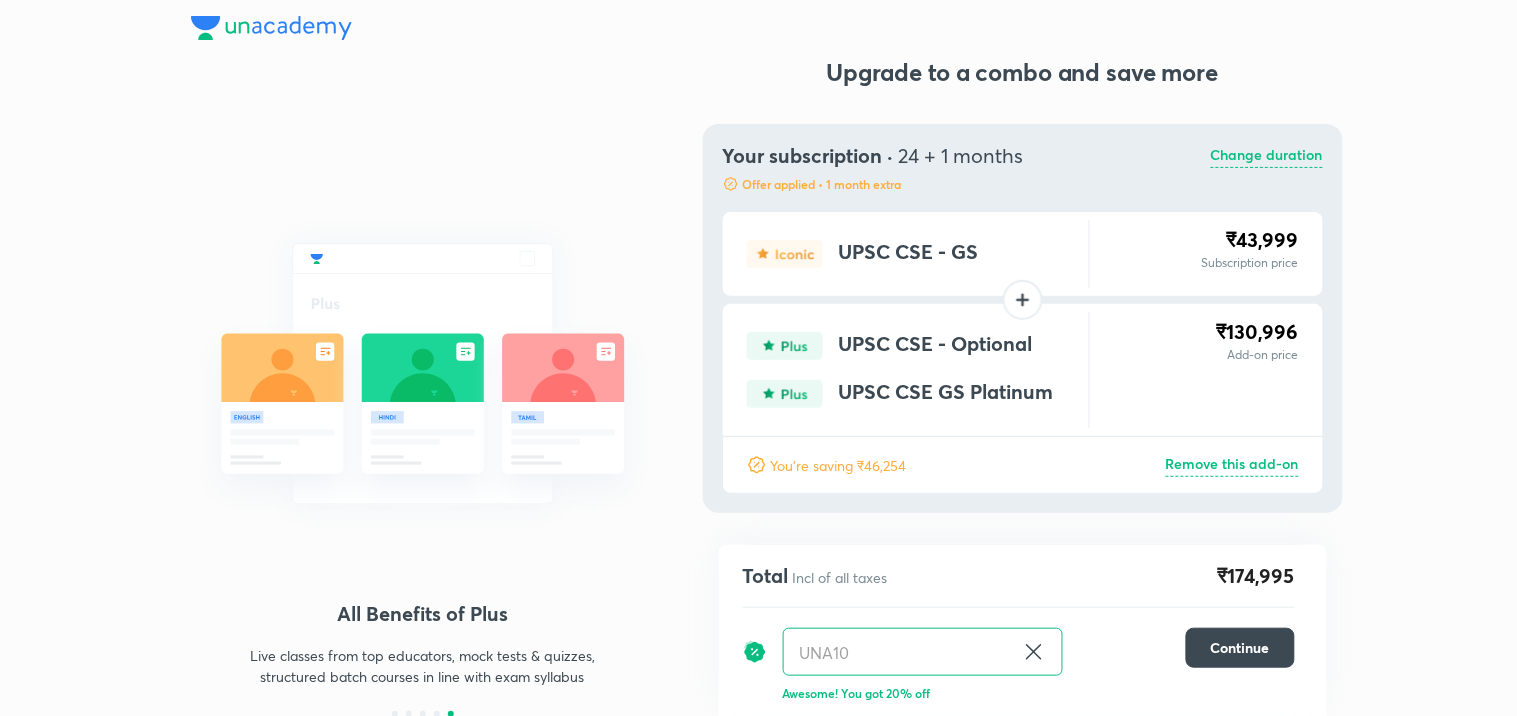 click on "Remove this add-on" at bounding box center [1232, 465] 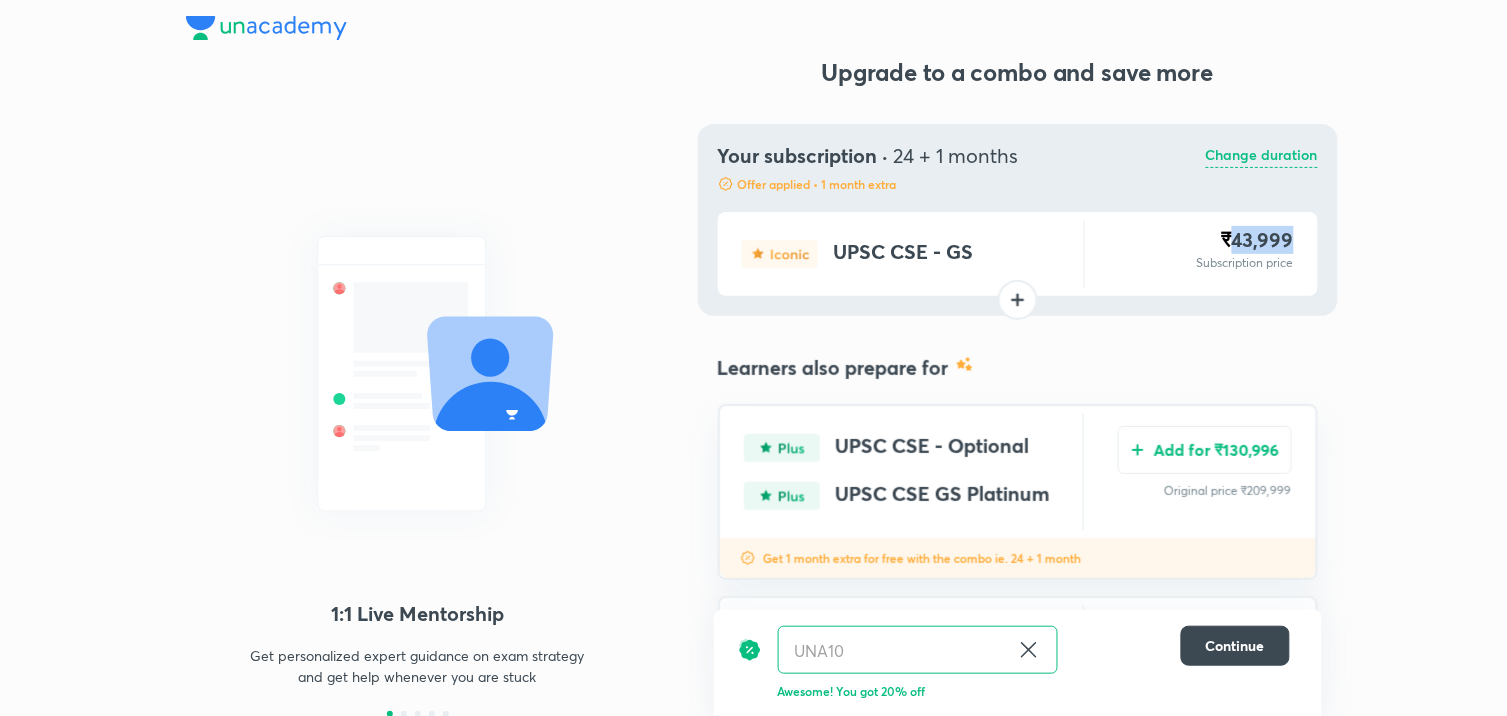drag, startPoint x: 1234, startPoint y: 242, endPoint x: 1303, endPoint y: 236, distance: 69.260376 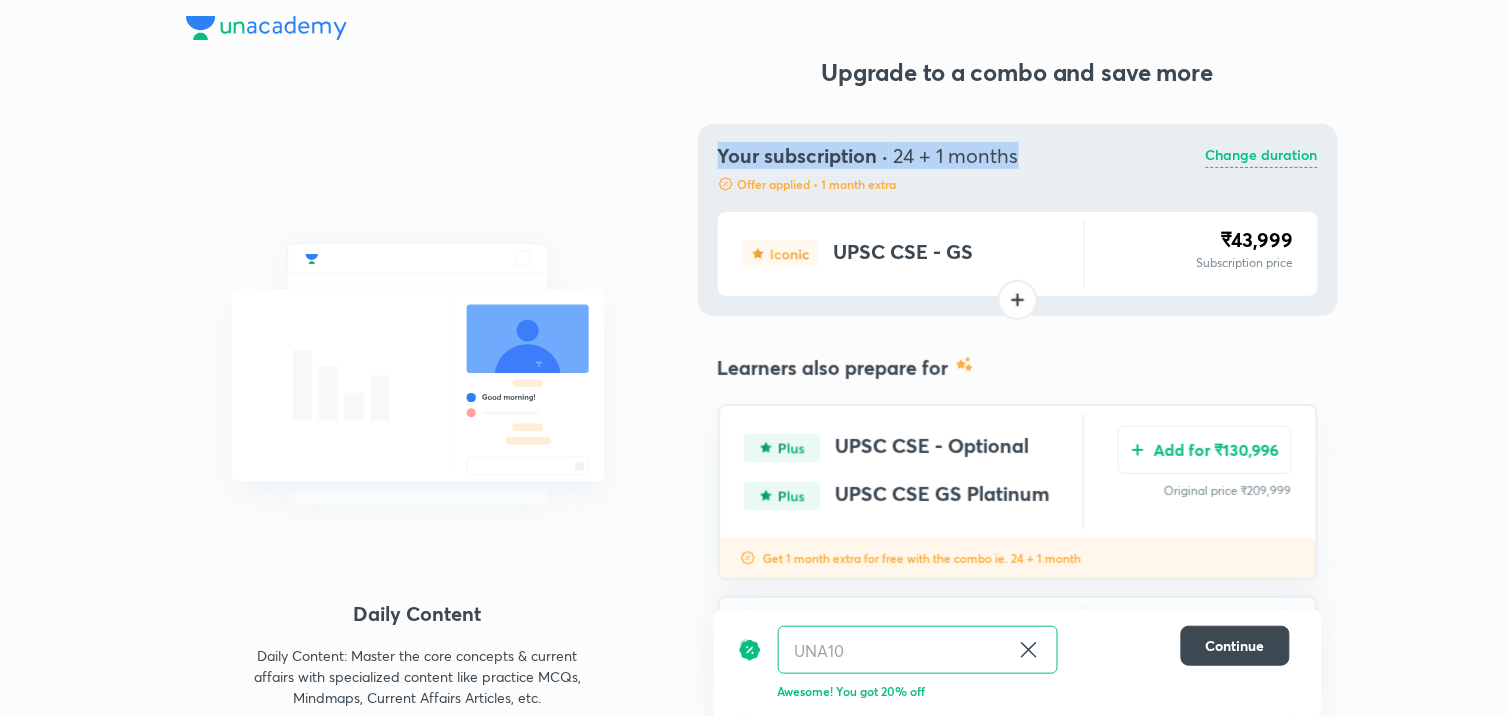 drag, startPoint x: 718, startPoint y: 153, endPoint x: 1045, endPoint y: 153, distance: 327 